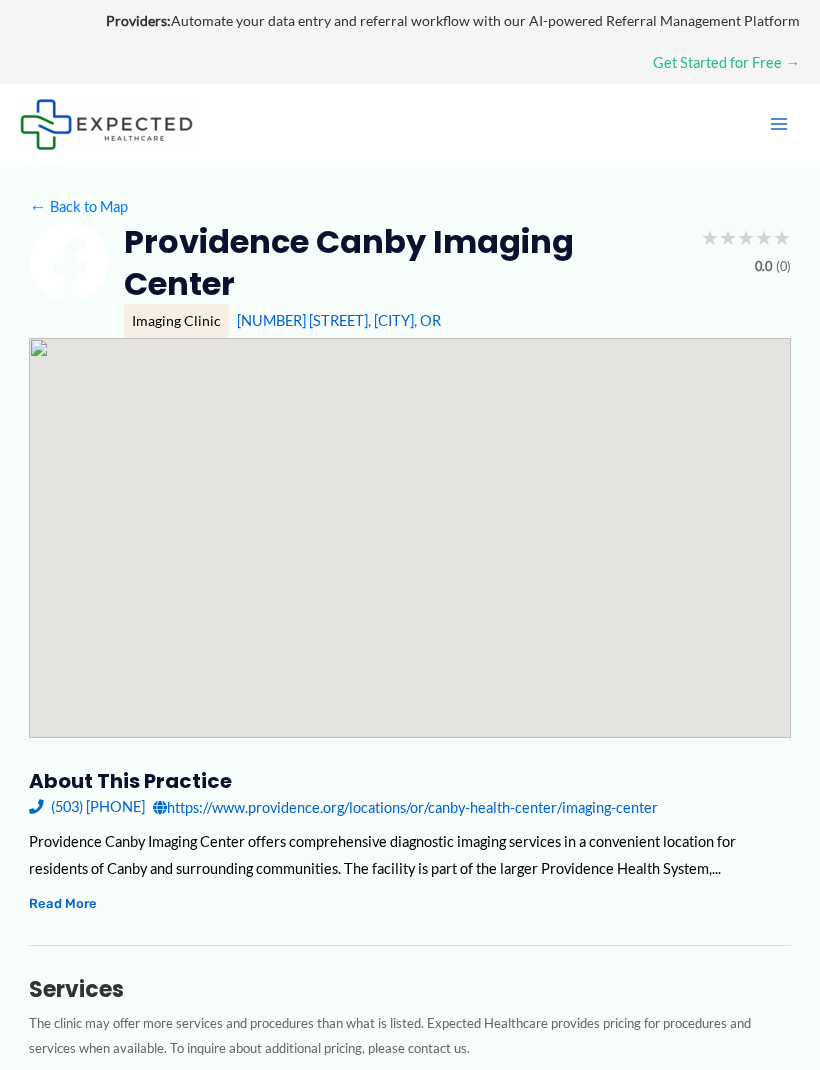 scroll, scrollTop: 0, scrollLeft: 0, axis: both 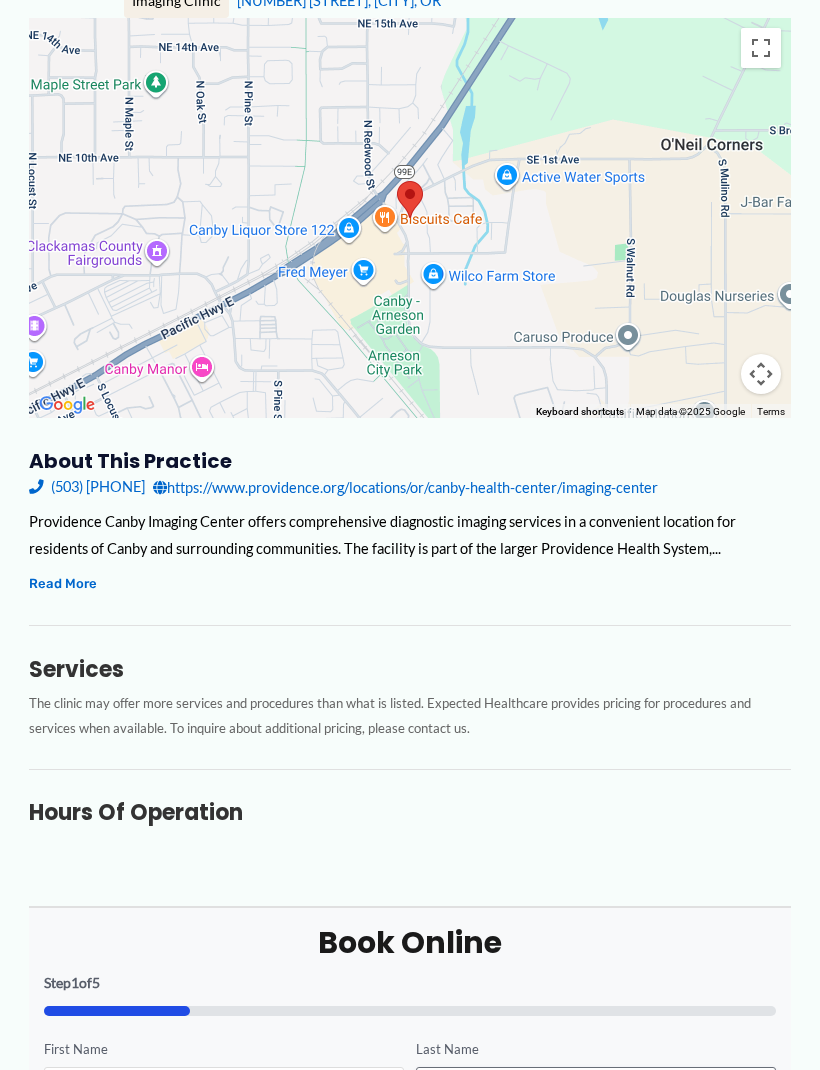 click on "First Name" at bounding box center [224, 1086] 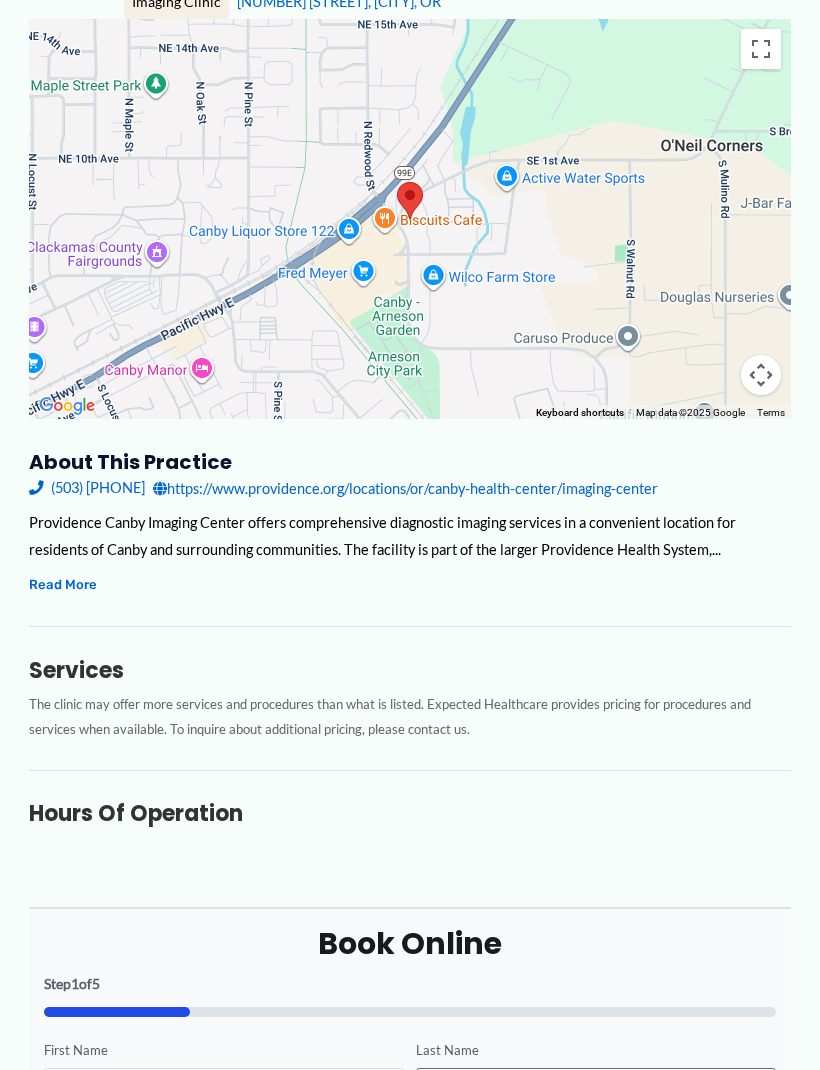 type on "********" 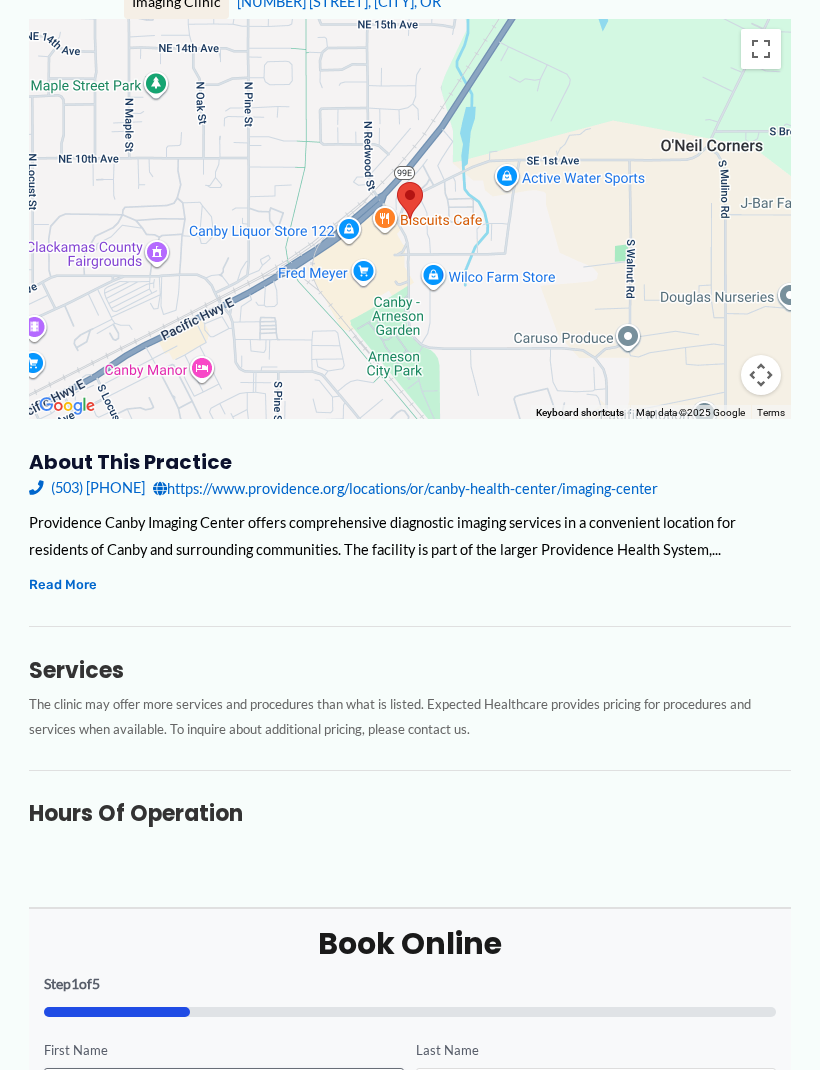click on "Last Name" at bounding box center [596, 1087] 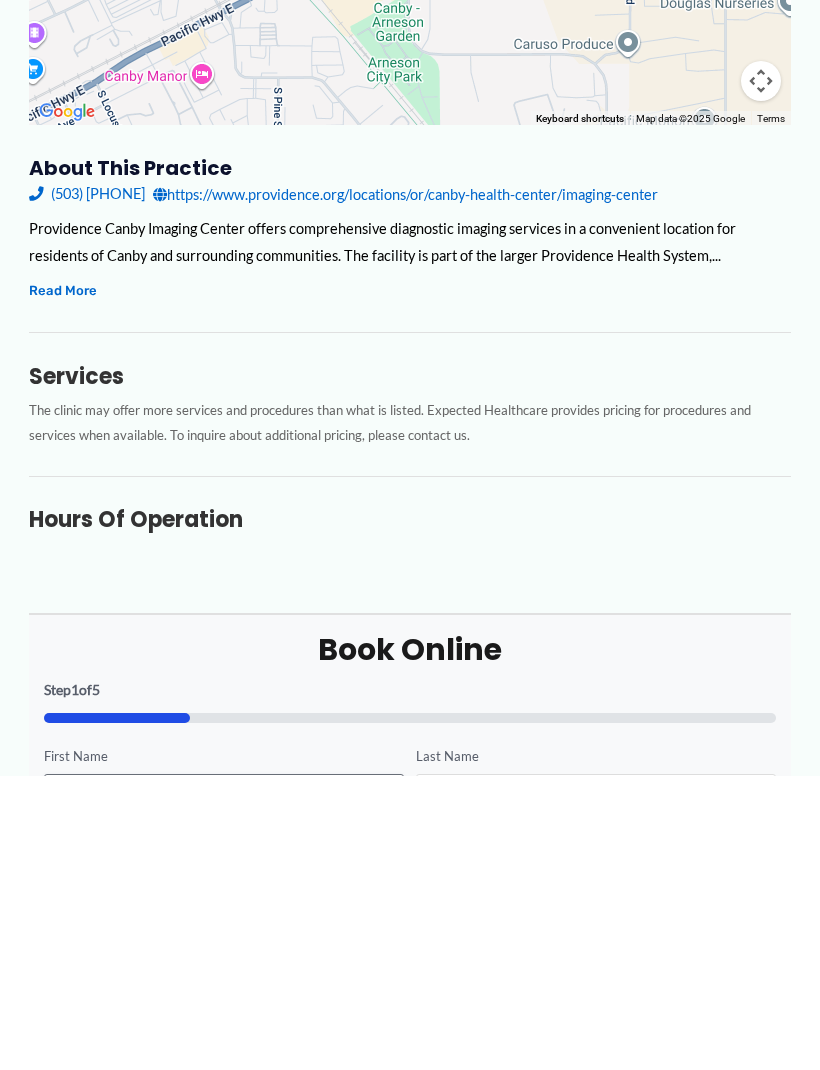 type on "******" 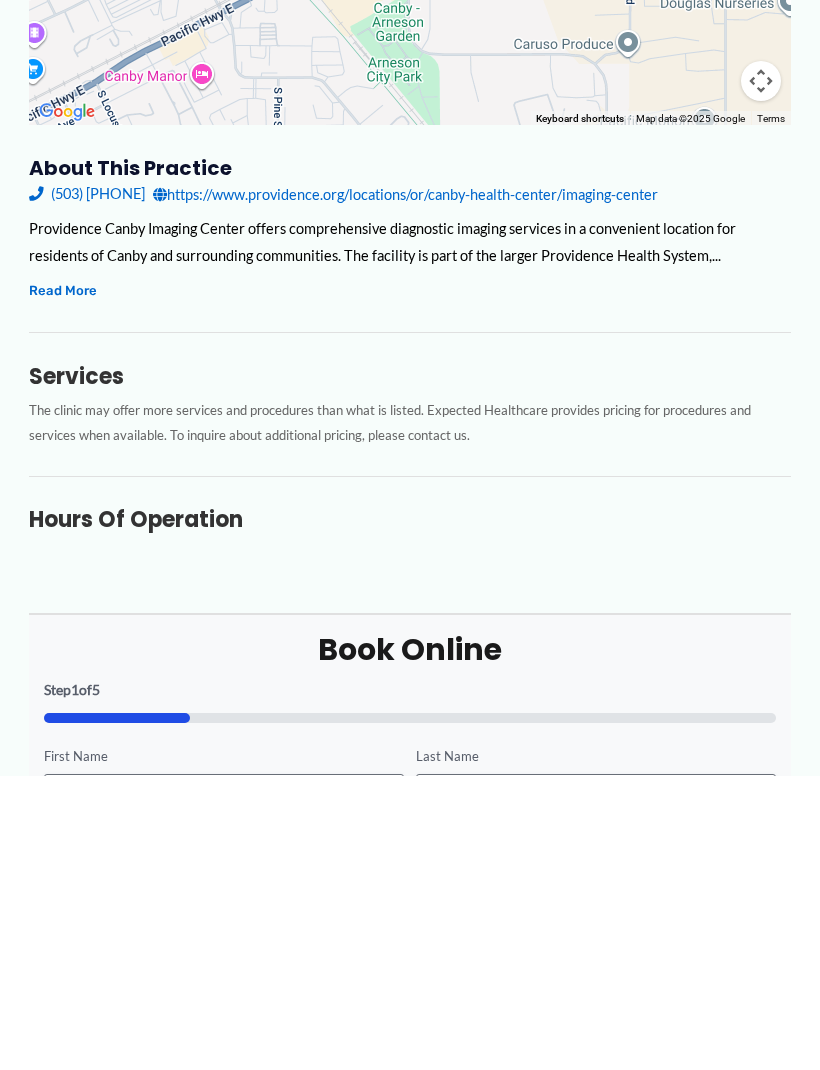 click on "Your Email Address (Required)" at bounding box center [410, 1193] 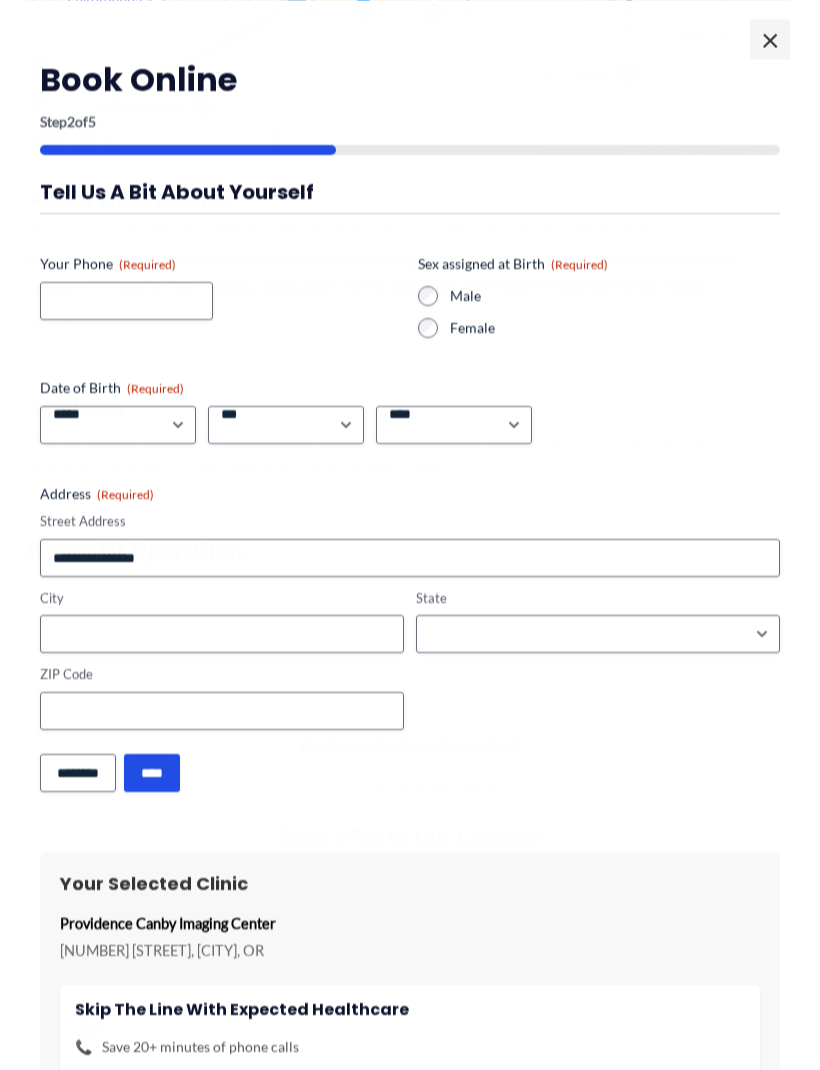 scroll, scrollTop: 574, scrollLeft: 0, axis: vertical 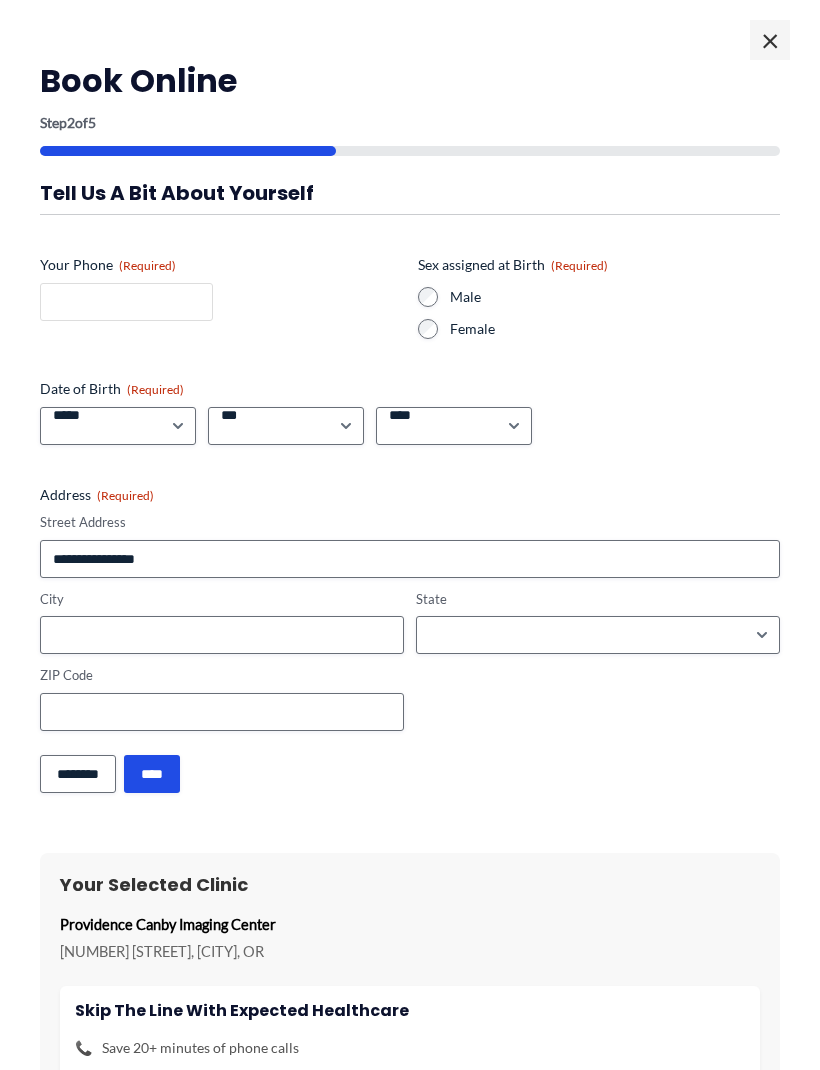 click on "Your Phone (Required)" at bounding box center [126, 302] 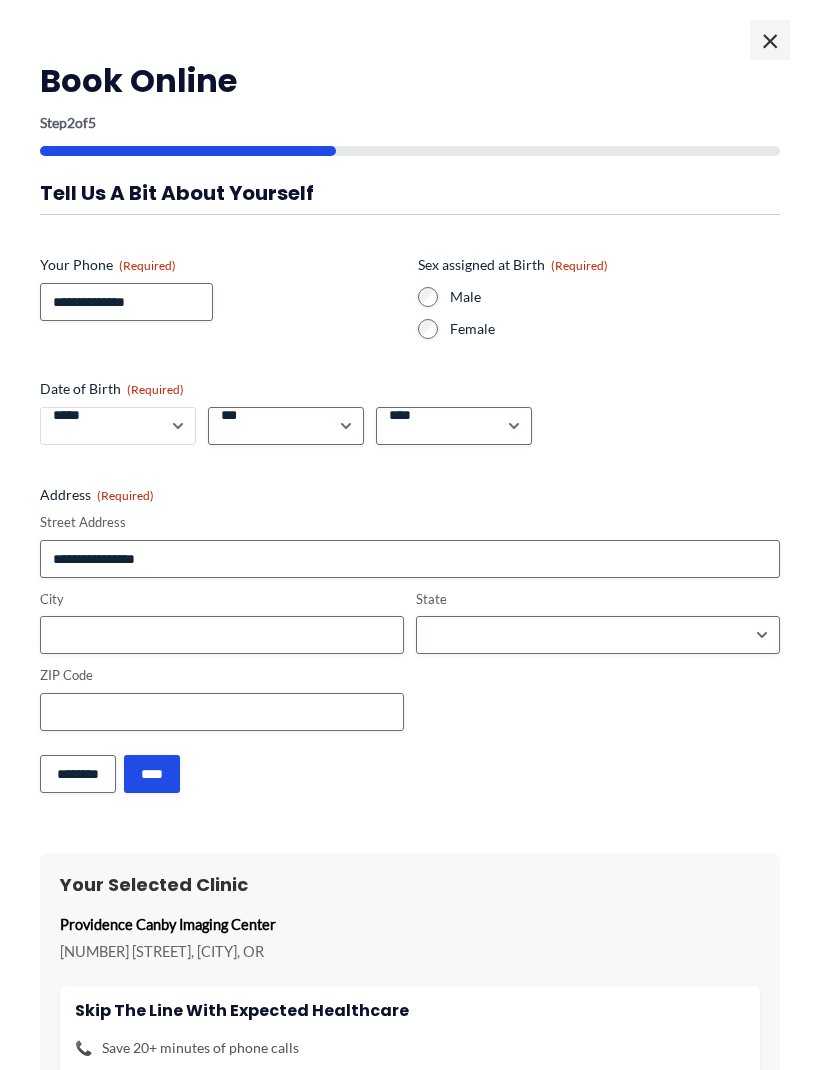 click on "***** * * * * * * * * * ** ** **" at bounding box center [118, 426] 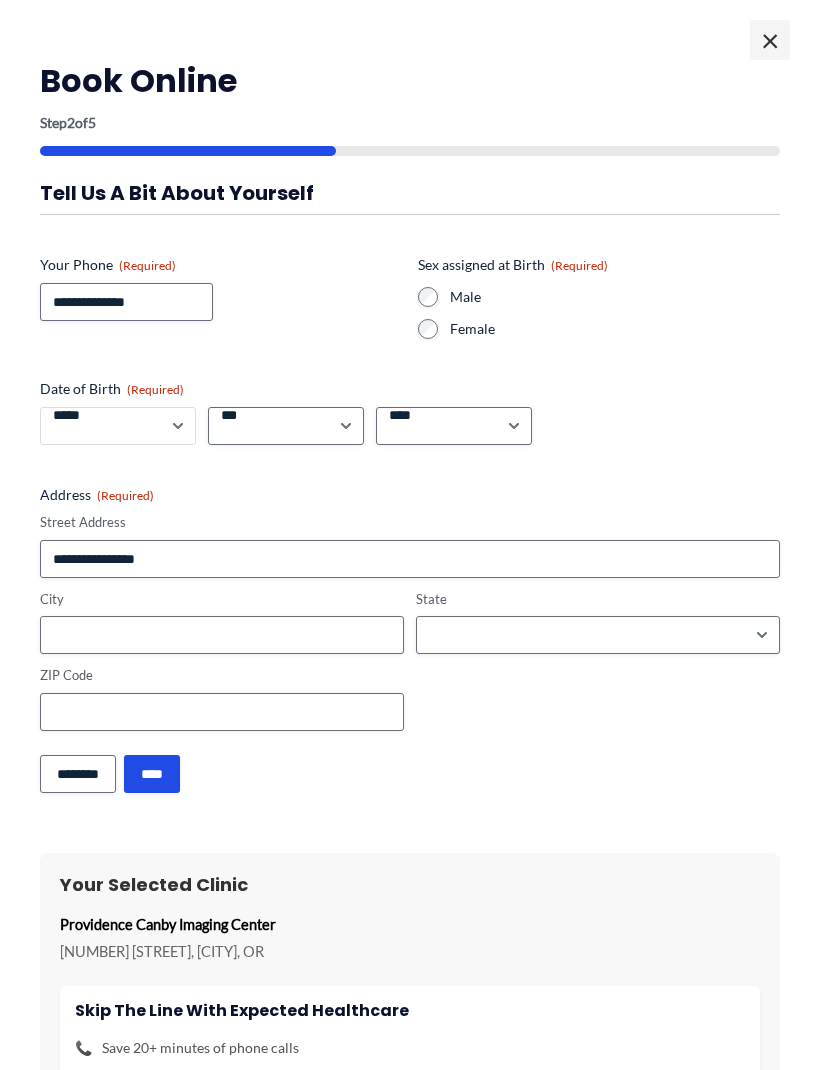select on "*" 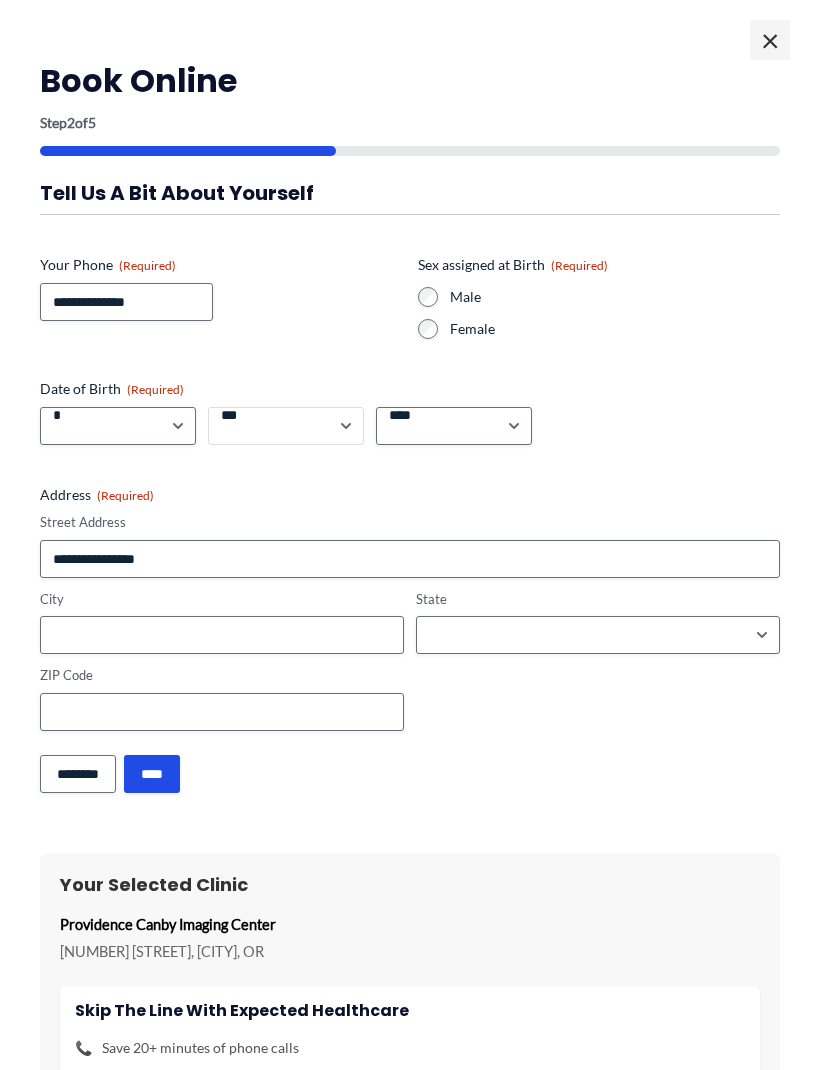 click on "*** * * * * * * * * * ** ** ** ** ** ** ** ** ** ** ** ** ** ** ** ** ** ** ** ** ** **" at bounding box center [286, 426] 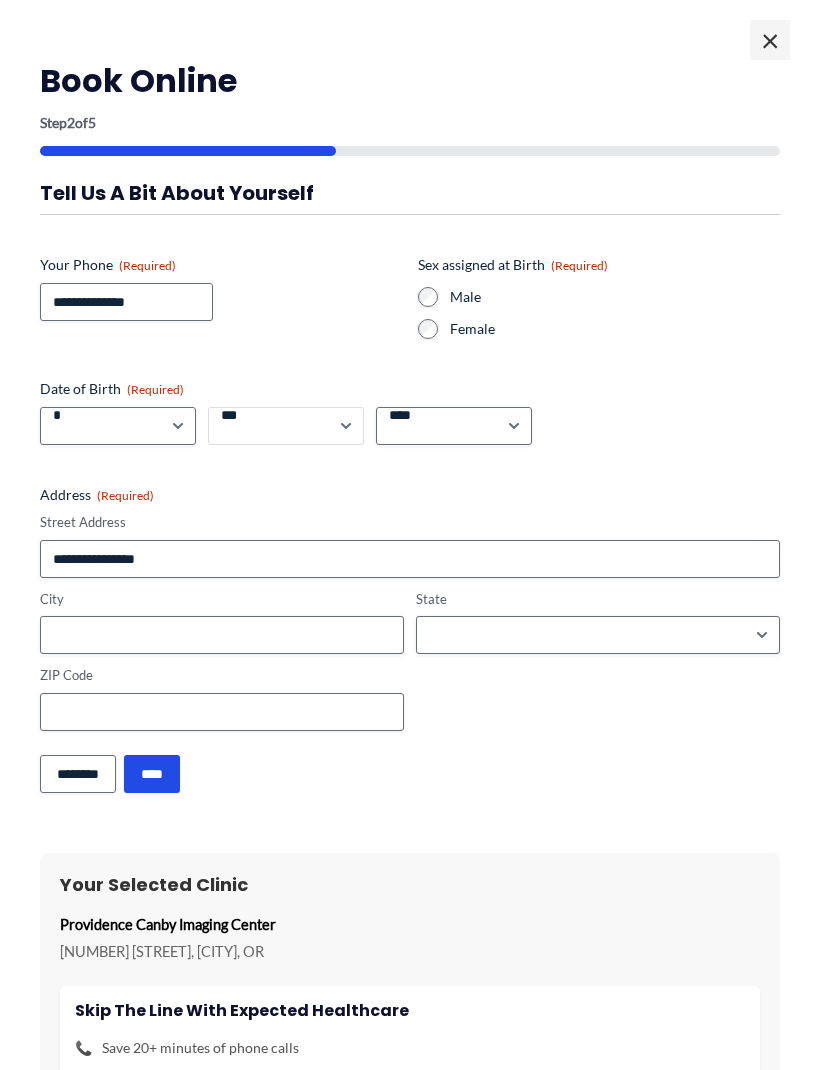 select on "**" 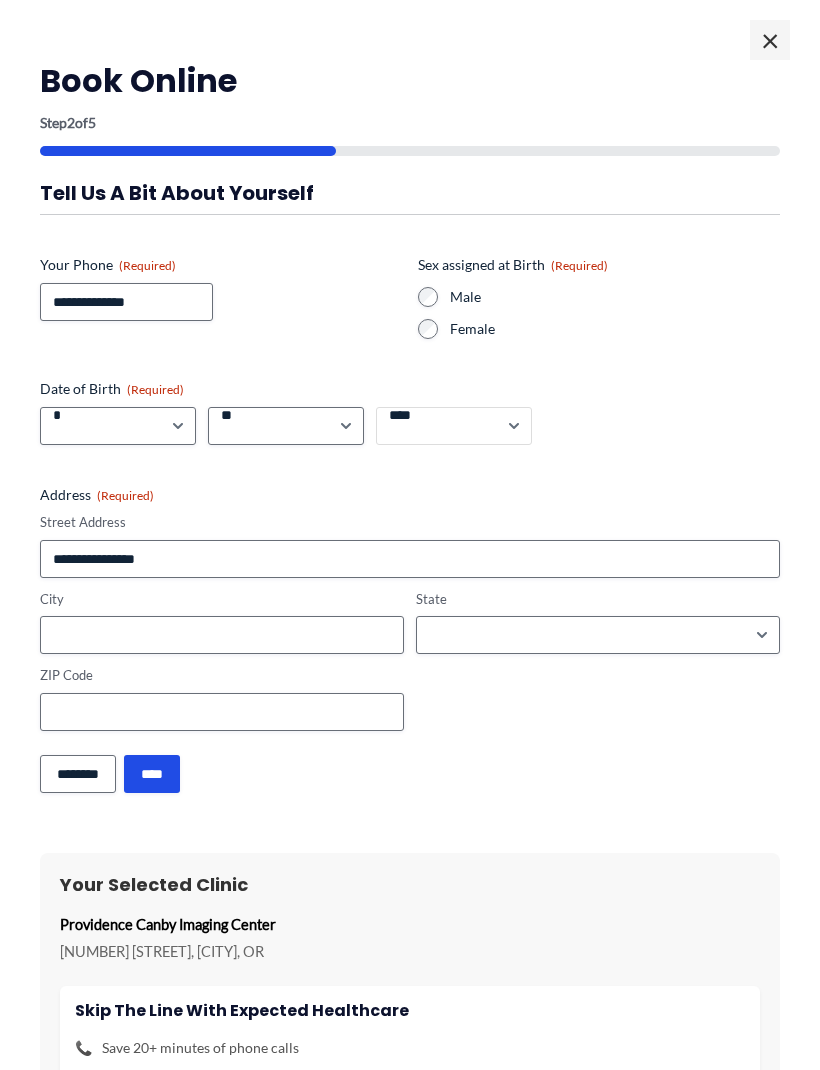 click on "**** **** **** **** **** **** **** **** **** **** **** **** **** **** **** **** **** **** **** **** **** **** **** **** **** **** **** **** **** **** **** **** **** **** **** **** **** **** **** **** **** **** **** **** **** **** **** **** **** **** **** **** **** **** **** **** **** **** **** **** **** **** **** **** **** **** **** **** **** **** **** **** **** **** **** **** **** **** **** **** **** **** **** **** **** **** **** **** **** **** **** **** **** **** **** **** **** **** **** **** **** **** **** **** **** **** **** ****" at bounding box center (454, 426) 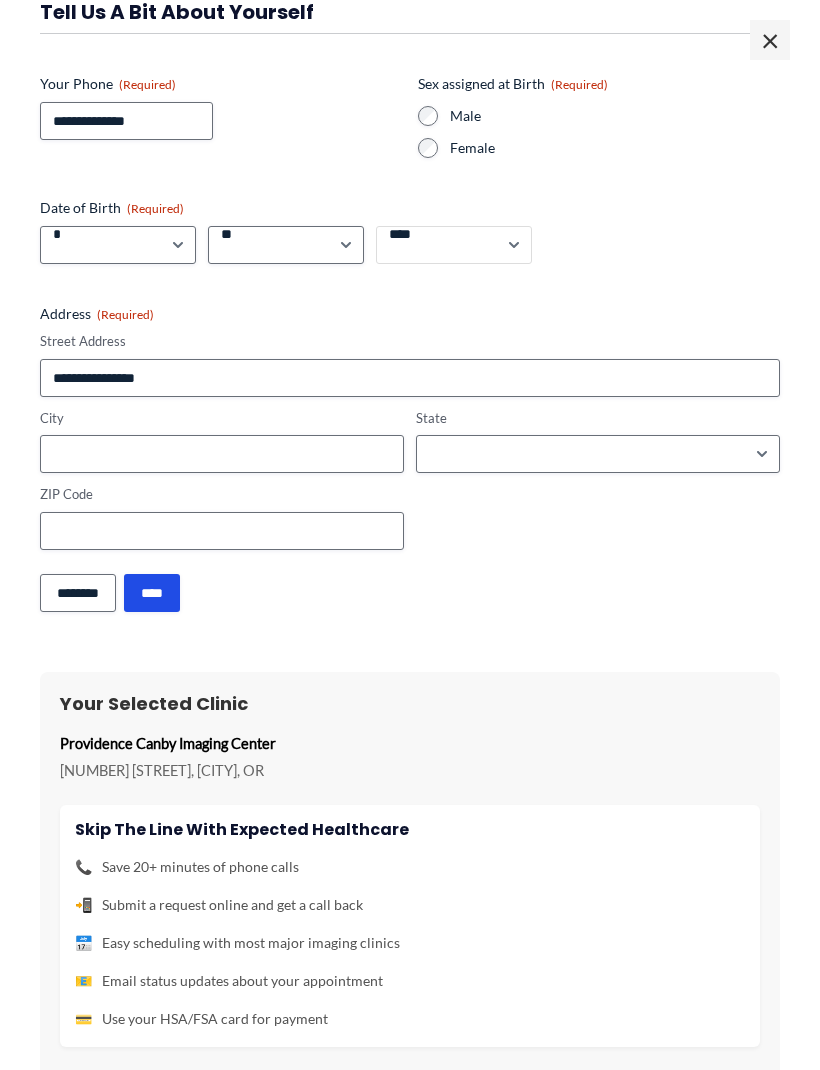 scroll, scrollTop: 179, scrollLeft: 0, axis: vertical 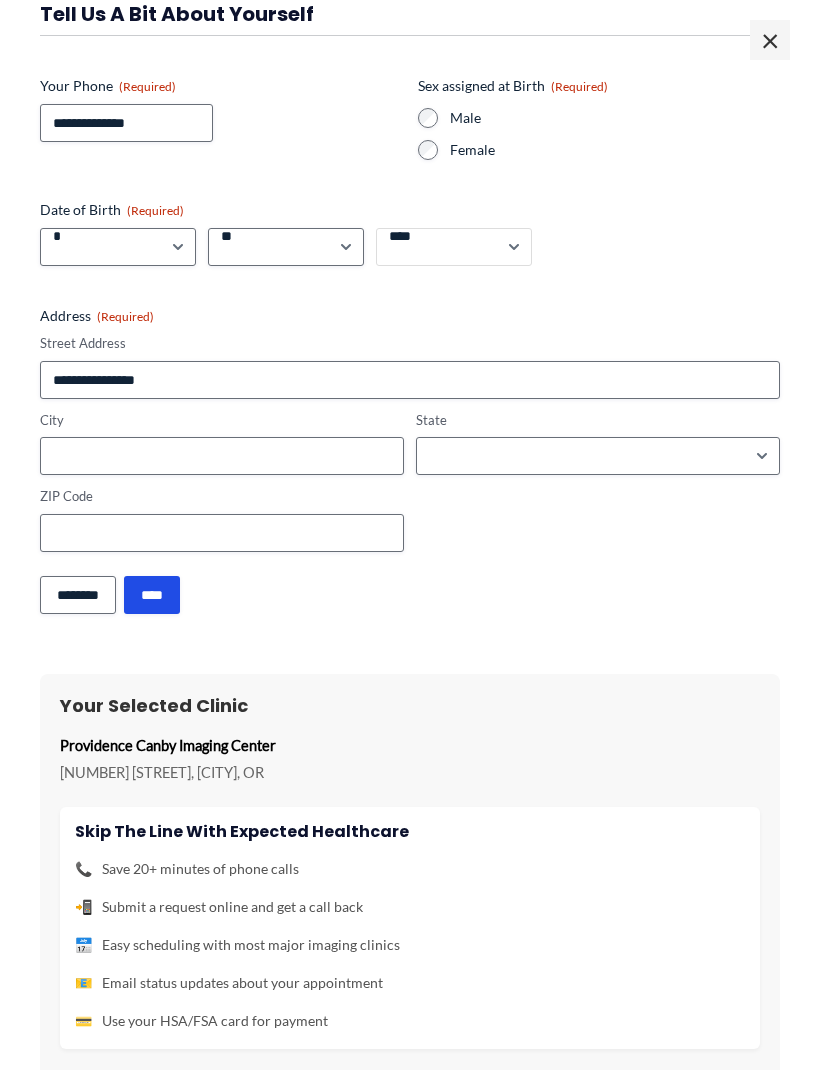 click on "**** **** **** **** **** **** **** **** **** **** **** **** **** **** **** **** **** **** **** **** **** **** **** **** **** **** **** **** **** **** **** **** **** **** **** **** **** **** **** **** **** **** **** **** **** **** **** **** **** **** **** **** **** **** **** **** **** **** **** **** **** **** **** **** **** **** **** **** **** **** **** **** **** **** **** **** **** **** **** **** **** **** **** **** **** **** **** **** **** **** **** **** **** **** **** **** **** **** **** **** **** **** **** **** **** **** **** ****" at bounding box center (454, 247) 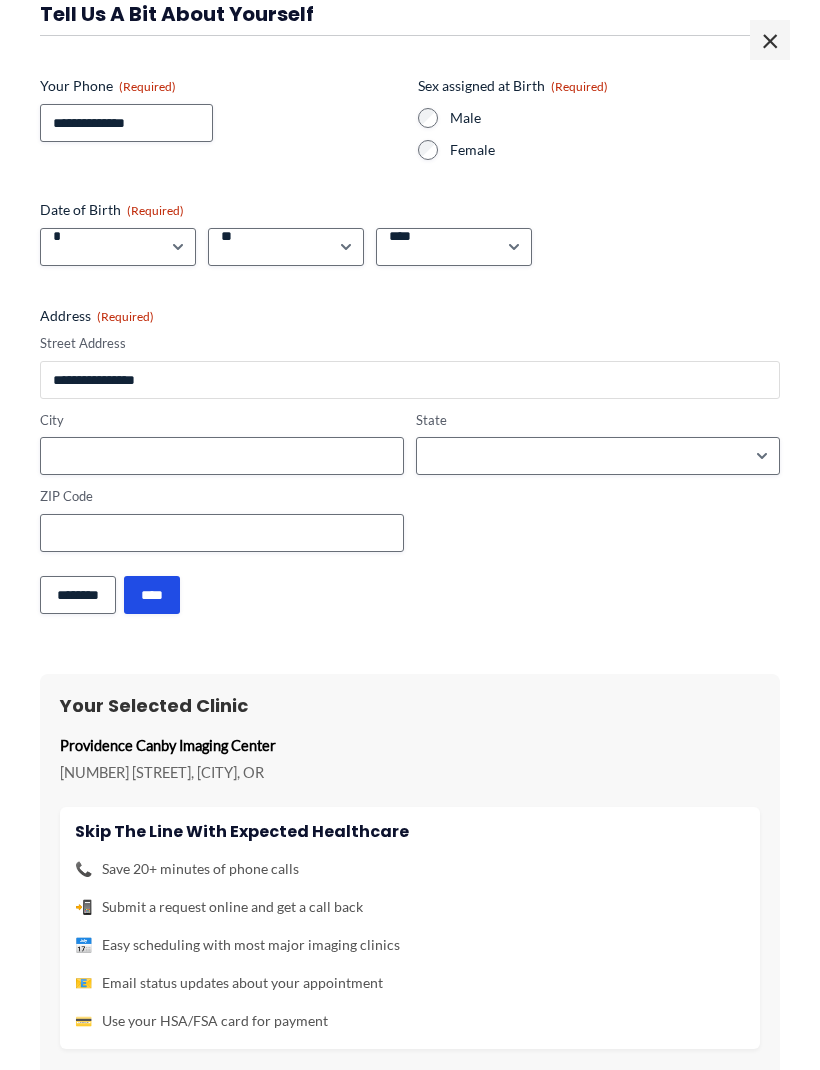 click on "Street Address" at bounding box center [410, 380] 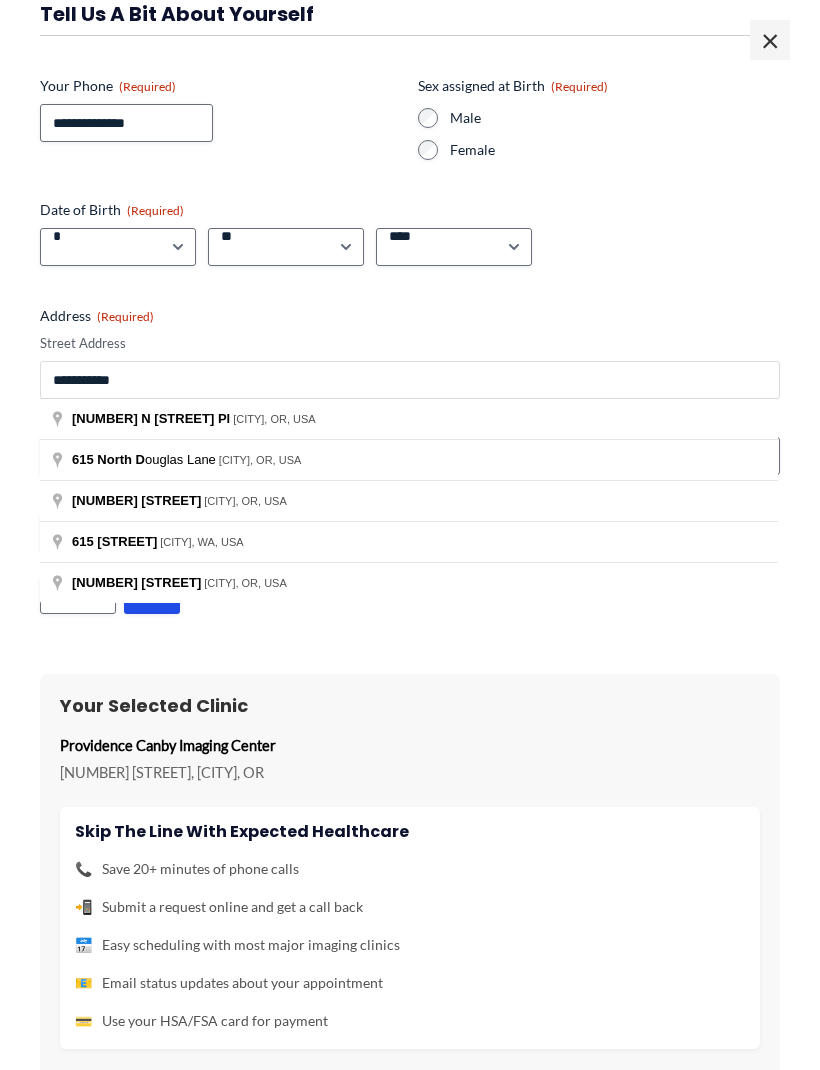 type on "**********" 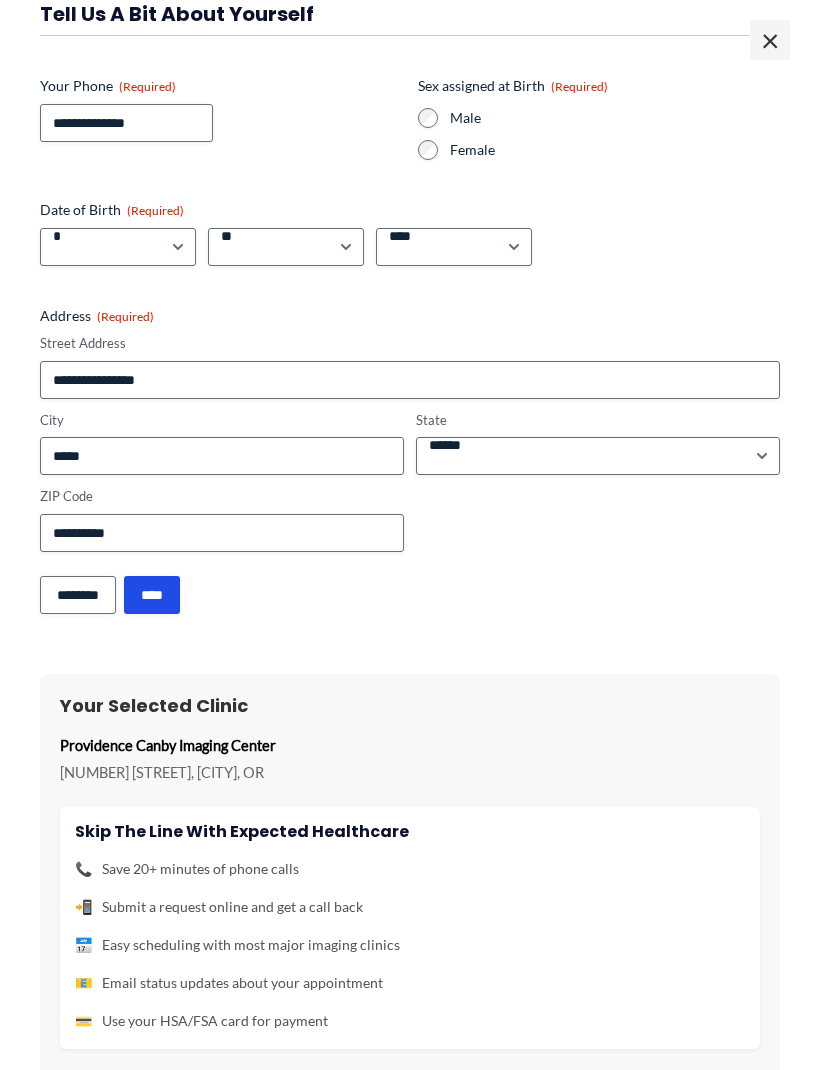 click on "****" at bounding box center [152, 595] 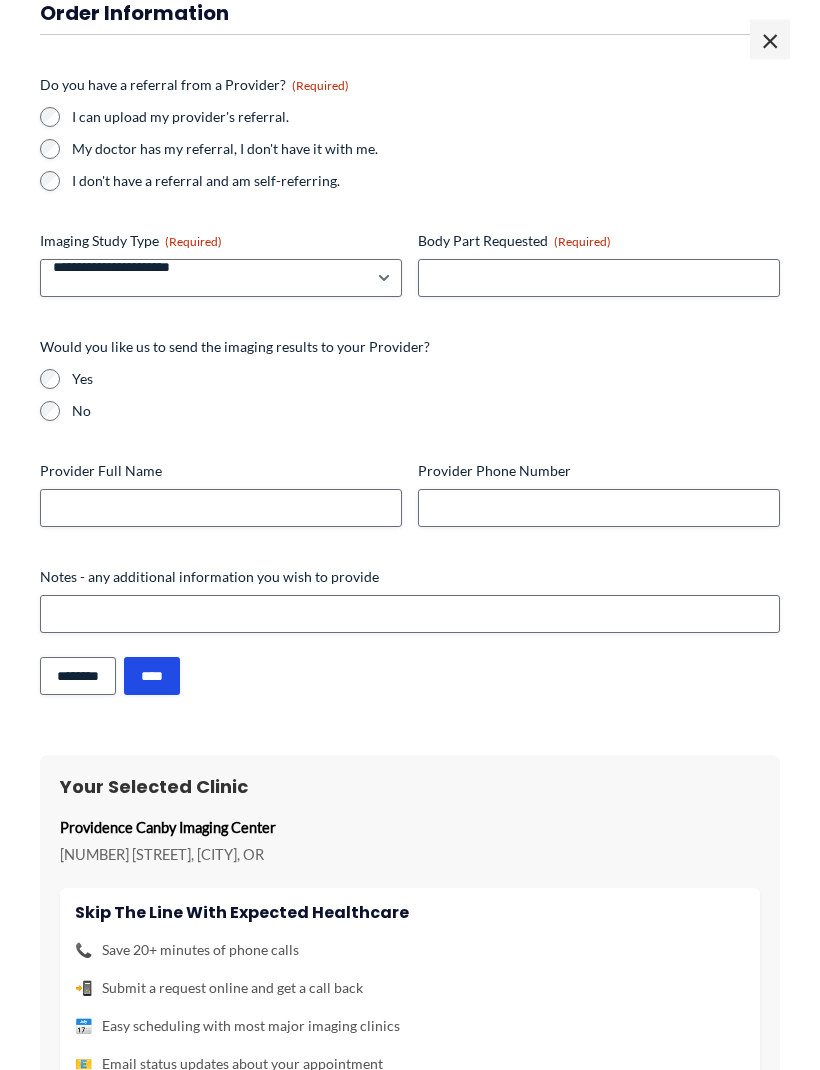 scroll, scrollTop: 355, scrollLeft: 0, axis: vertical 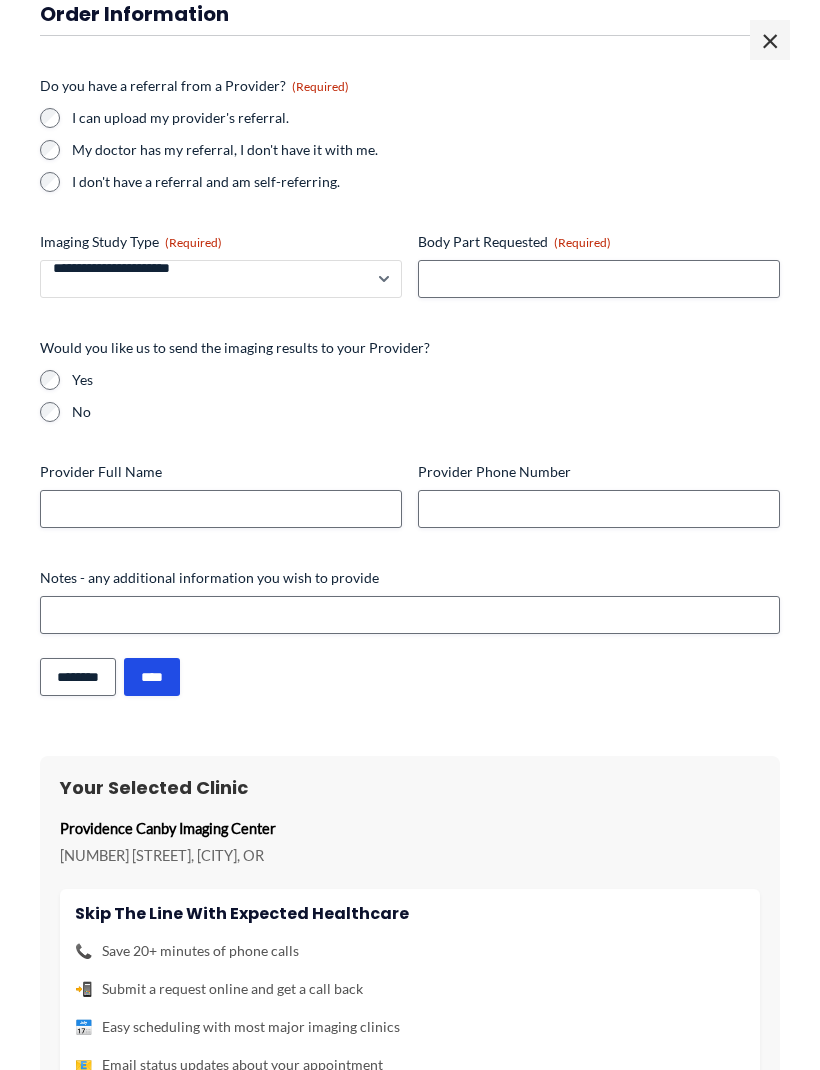 click on "**********" at bounding box center (221, 279) 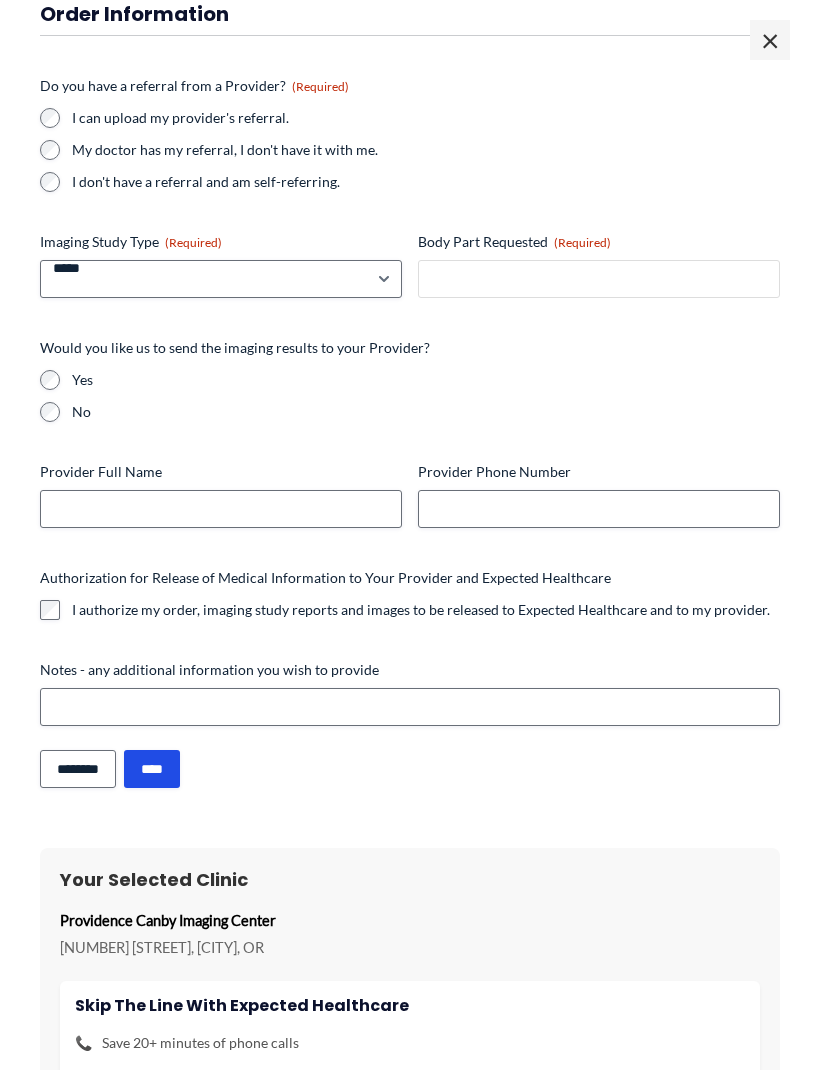 click on "Body Part Requested (Required)" at bounding box center [599, 279] 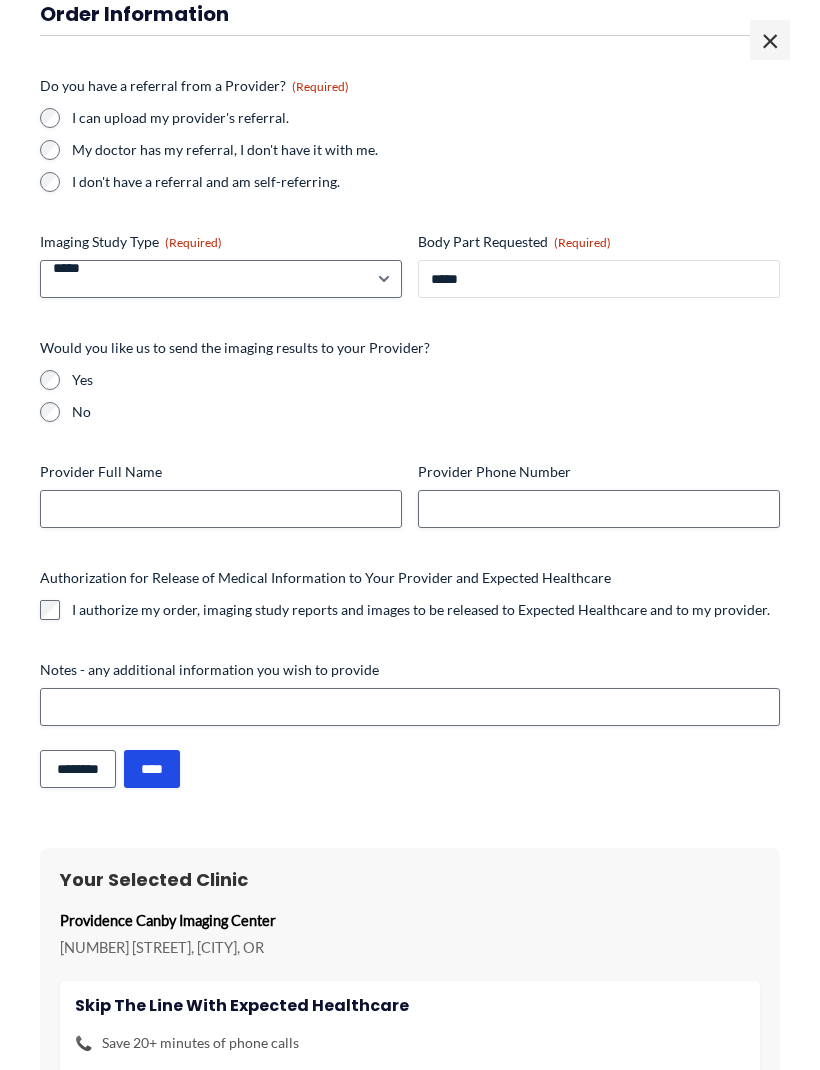 type on "*****" 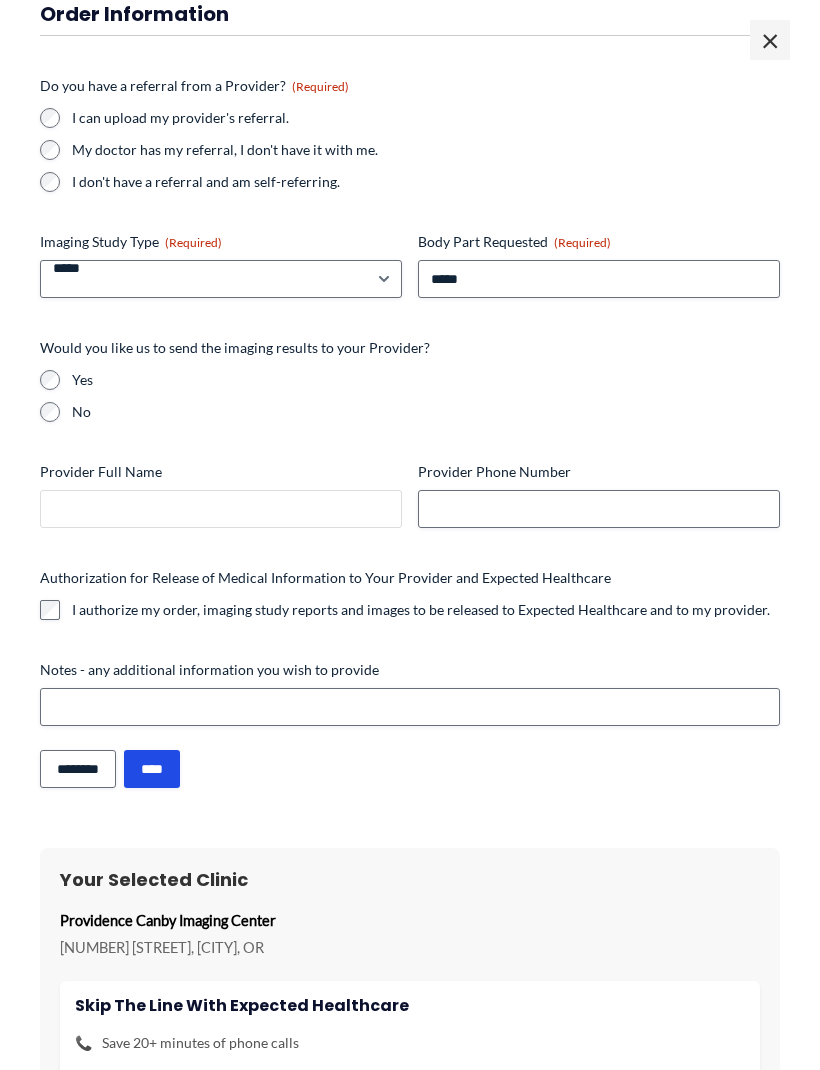 click on "Provider Full Name" at bounding box center (221, 509) 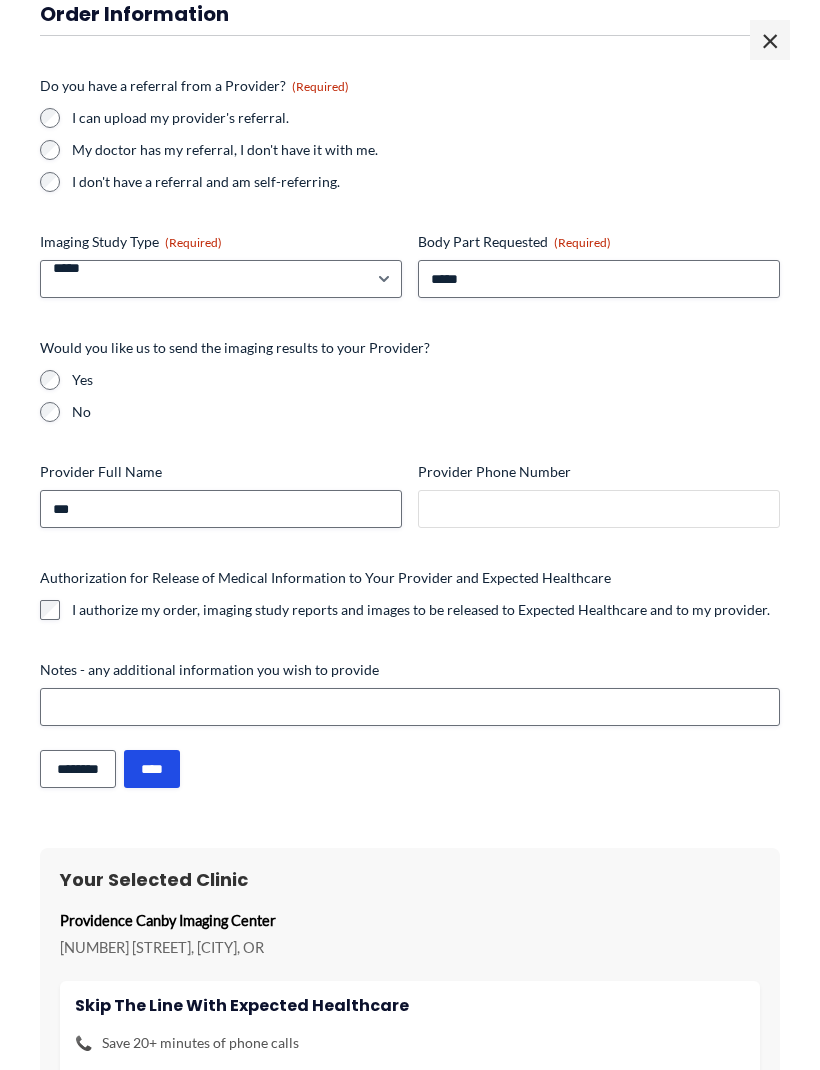 click on "Provider Phone Number" at bounding box center [599, 509] 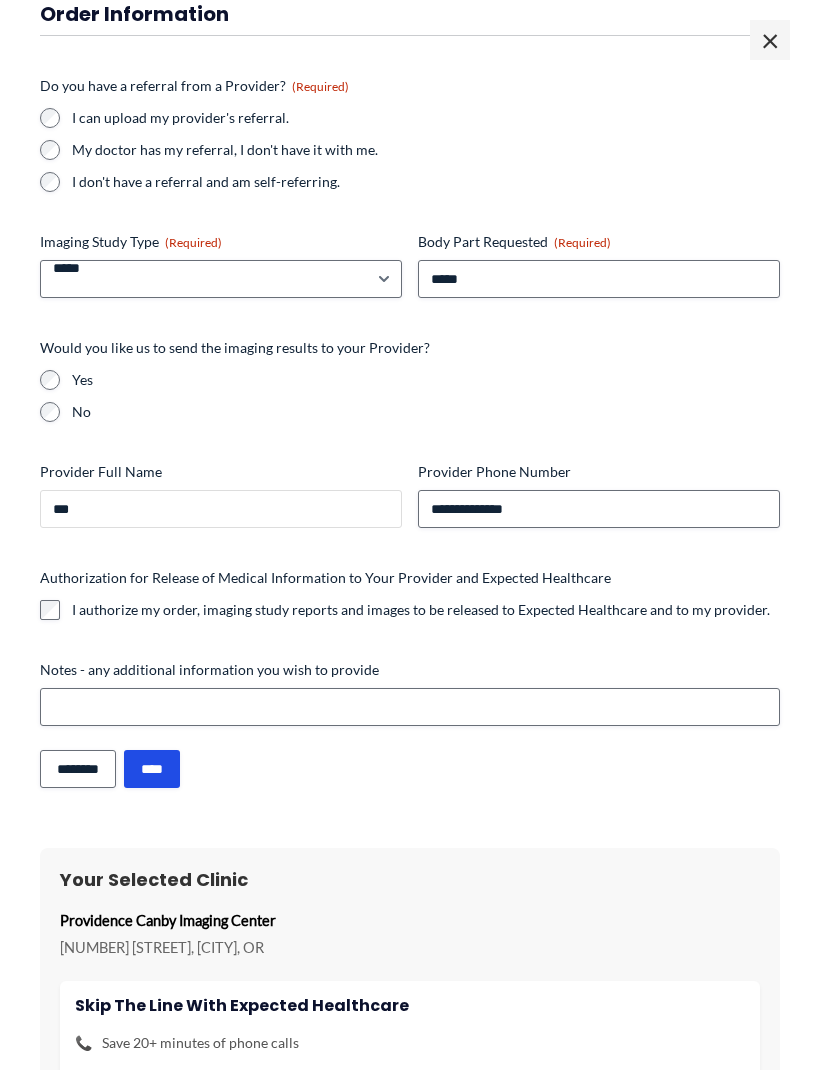 click on "**" at bounding box center [221, 509] 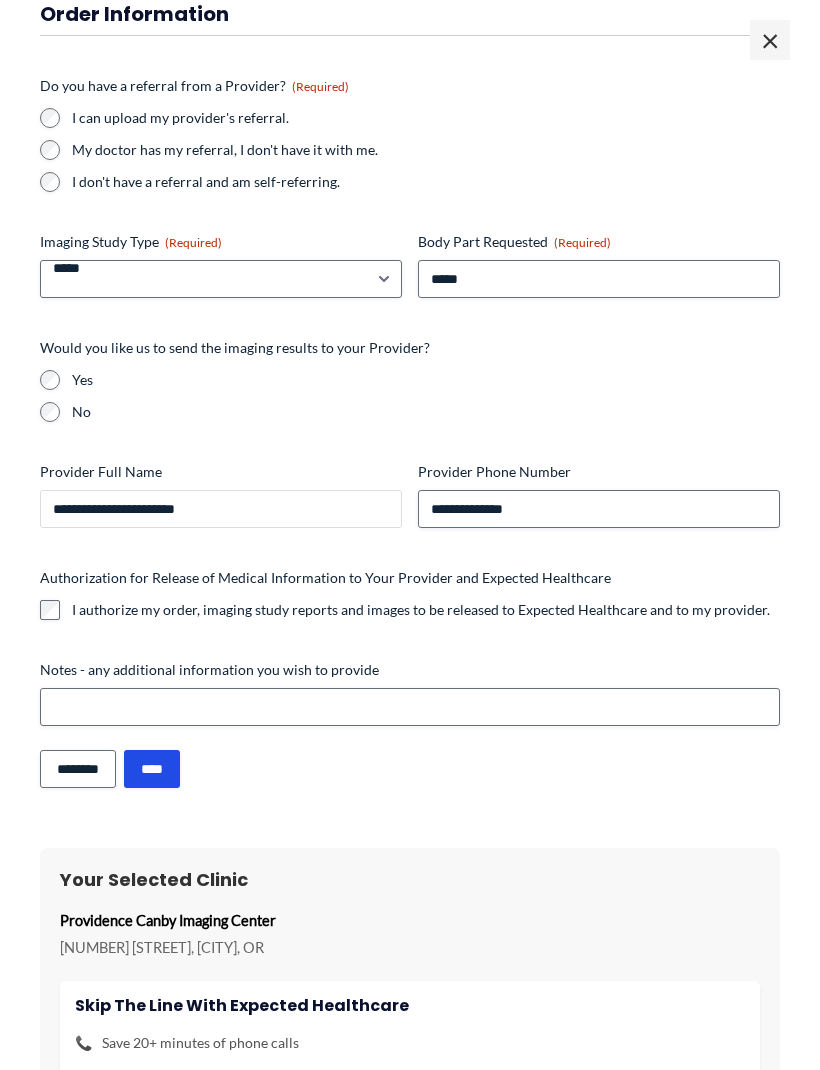 type on "**********" 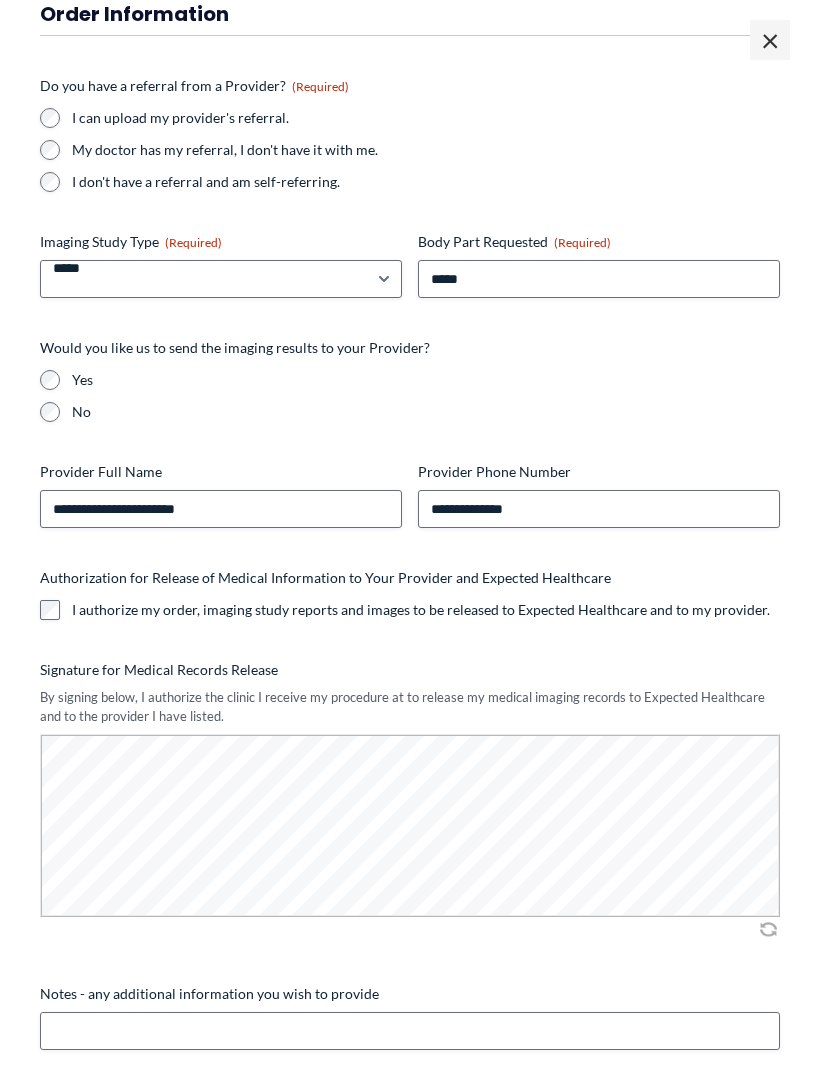 click on "****" at bounding box center [152, 1093] 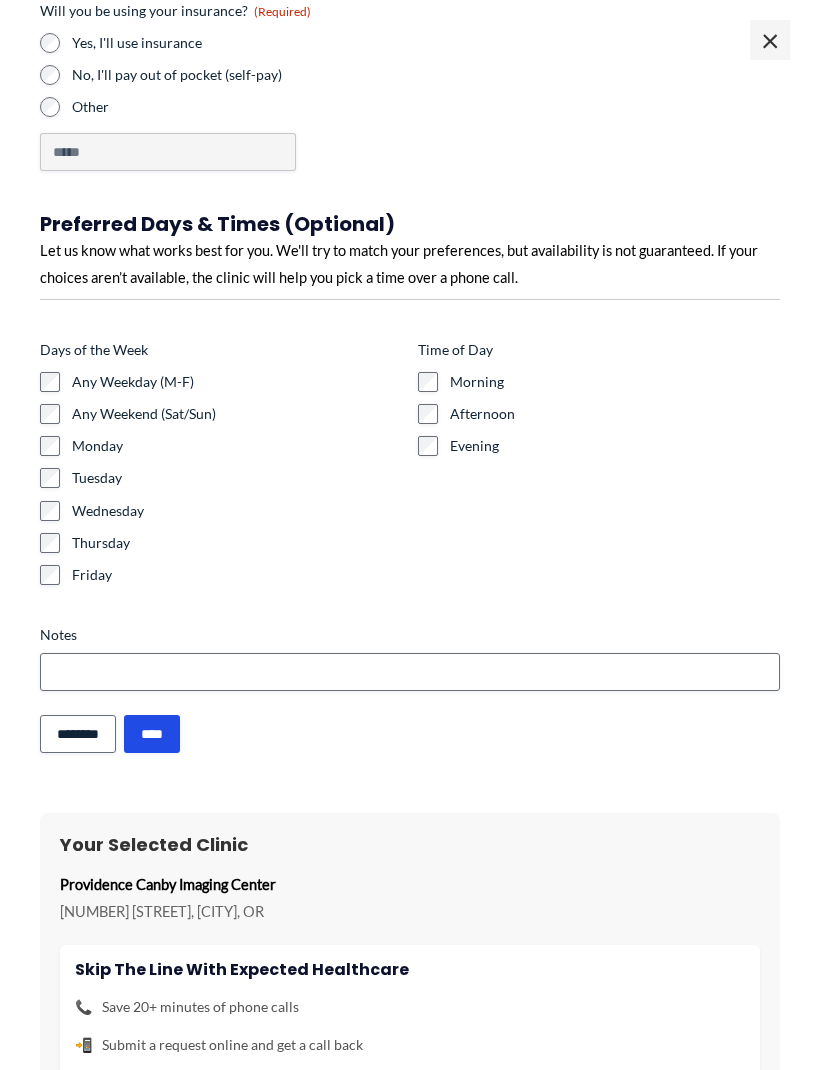 scroll, scrollTop: 136, scrollLeft: 0, axis: vertical 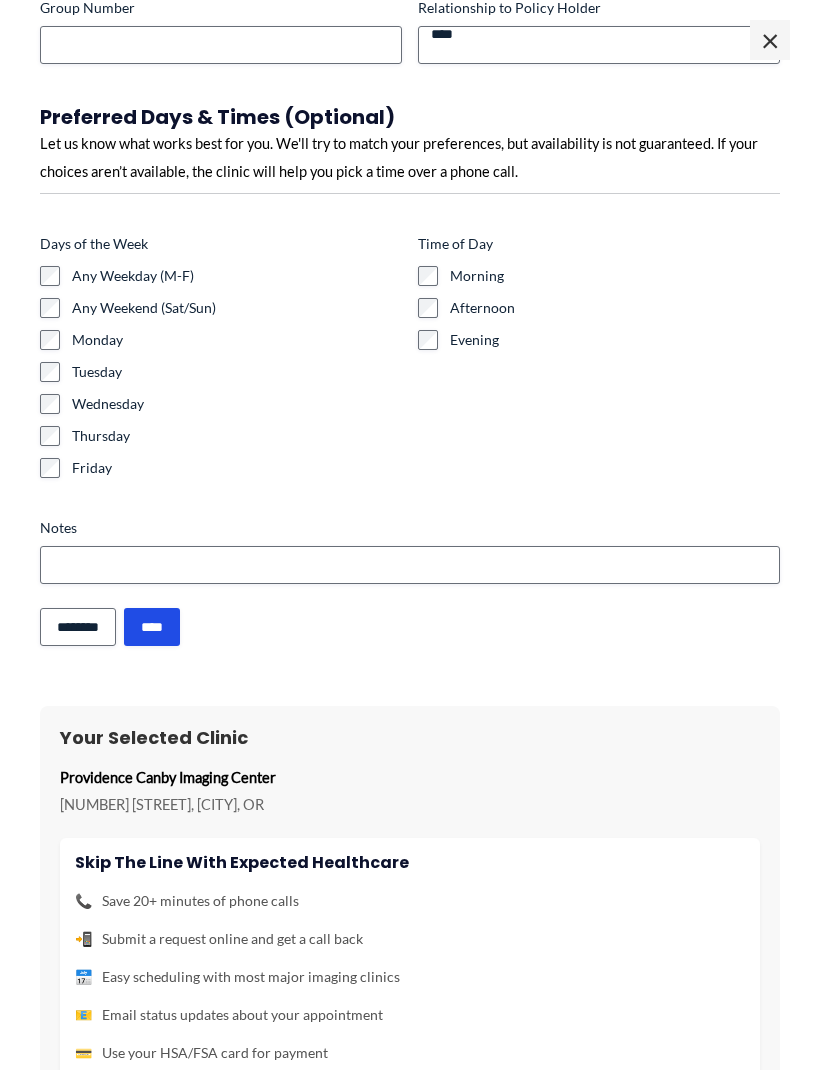 click on "****" at bounding box center [152, 627] 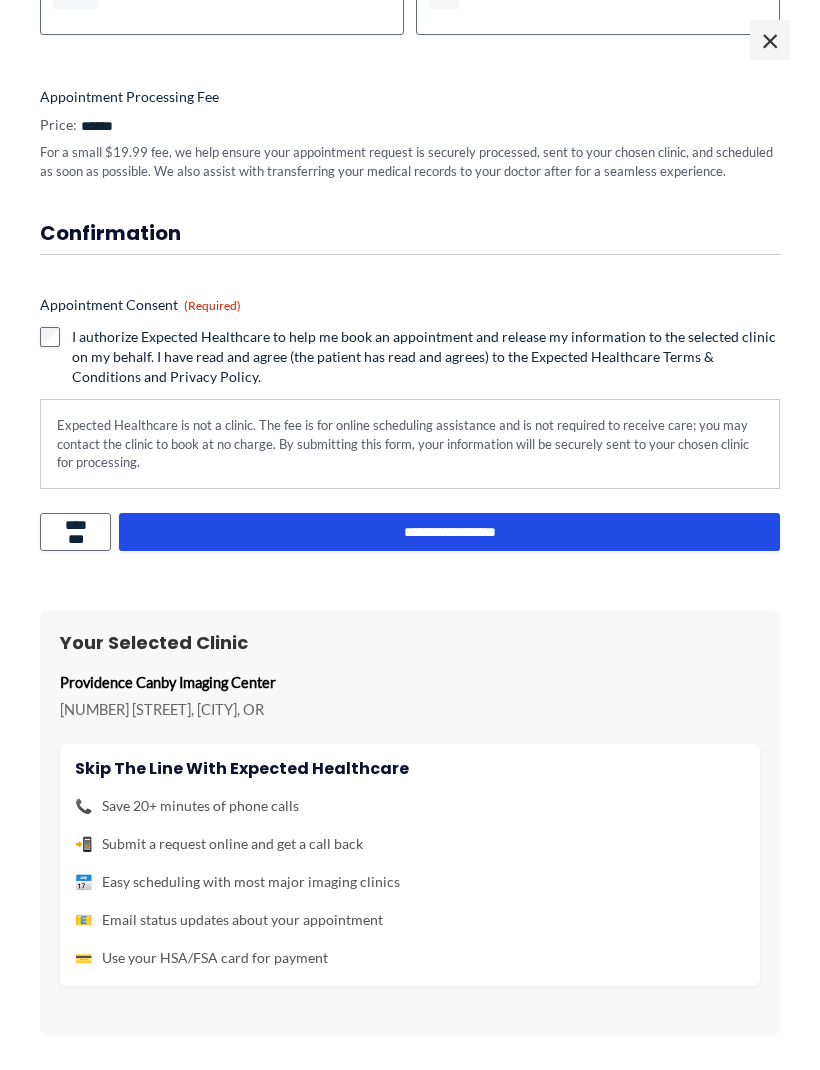 scroll, scrollTop: 0, scrollLeft: 0, axis: both 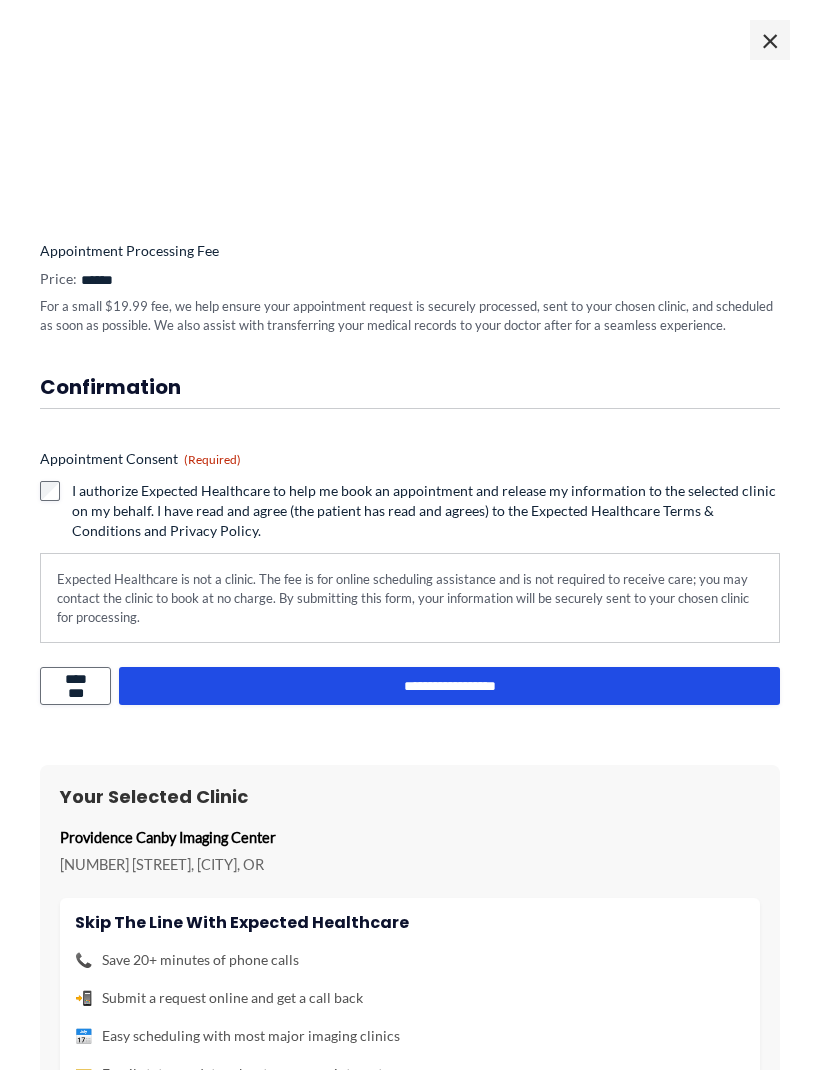click on "**********" at bounding box center (410, 436) 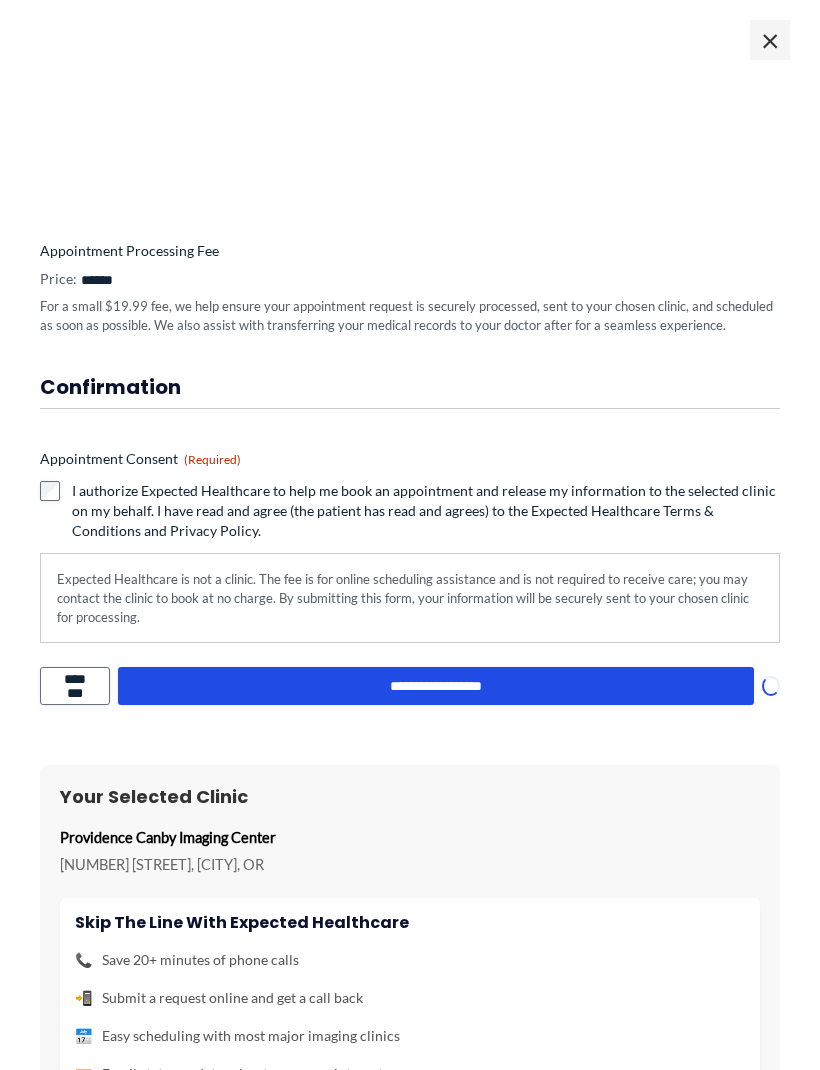 scroll, scrollTop: 0, scrollLeft: 0, axis: both 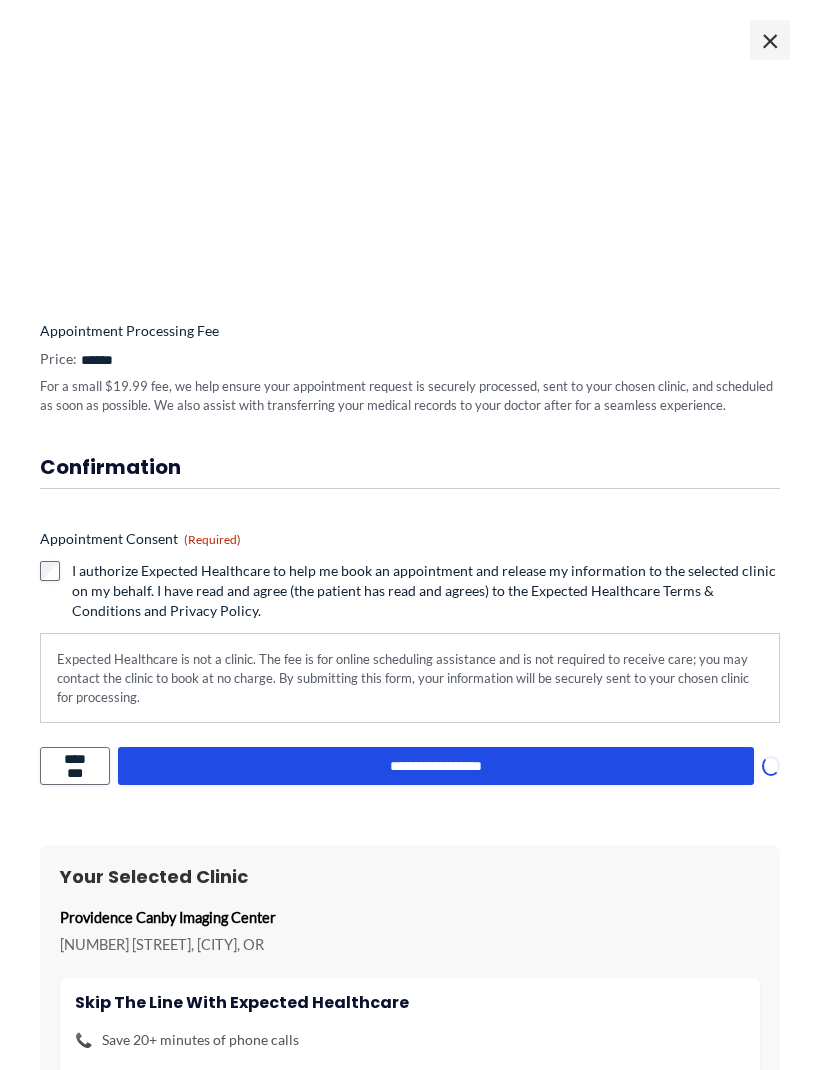 click on "I authorize Expected Healthcare to help me book an appointment and release my information to the selected clinic on my behalf. I have read and agree (the patient has read and agrees) to the Expected Healthcare Terms & Conditions and Privacy Policy." at bounding box center [426, 591] 